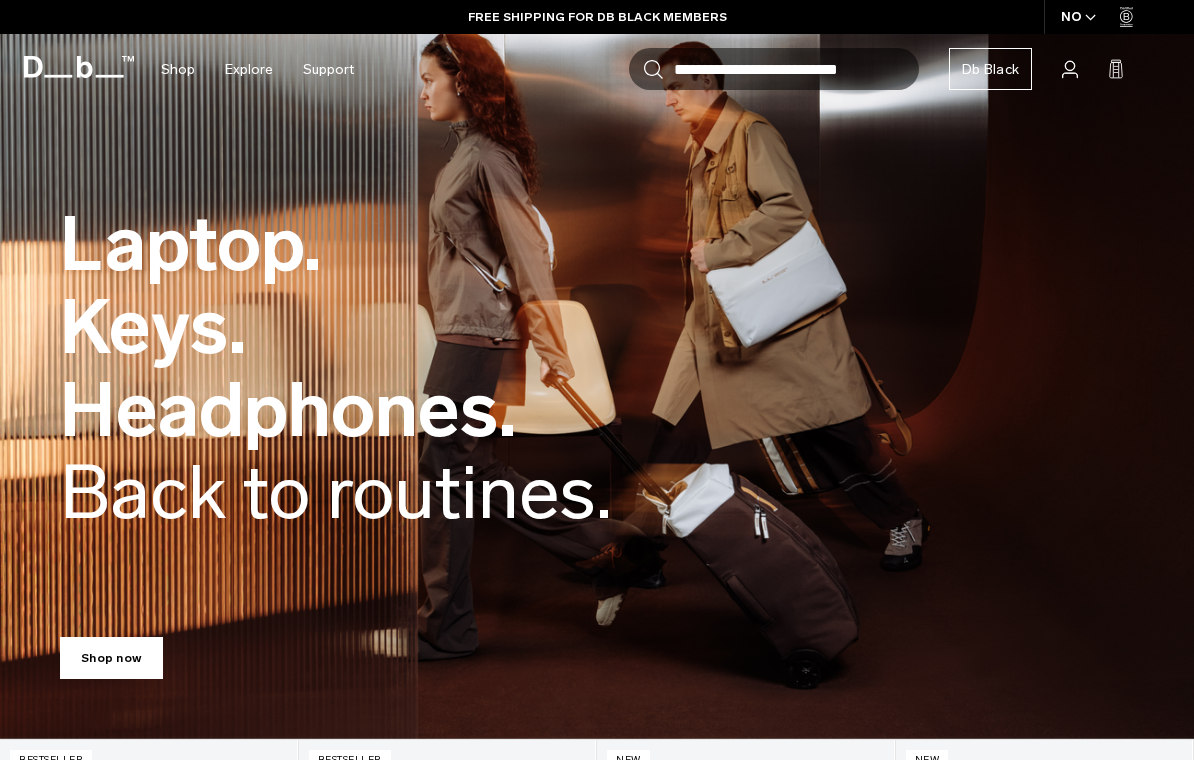 scroll, scrollTop: 0, scrollLeft: 0, axis: both 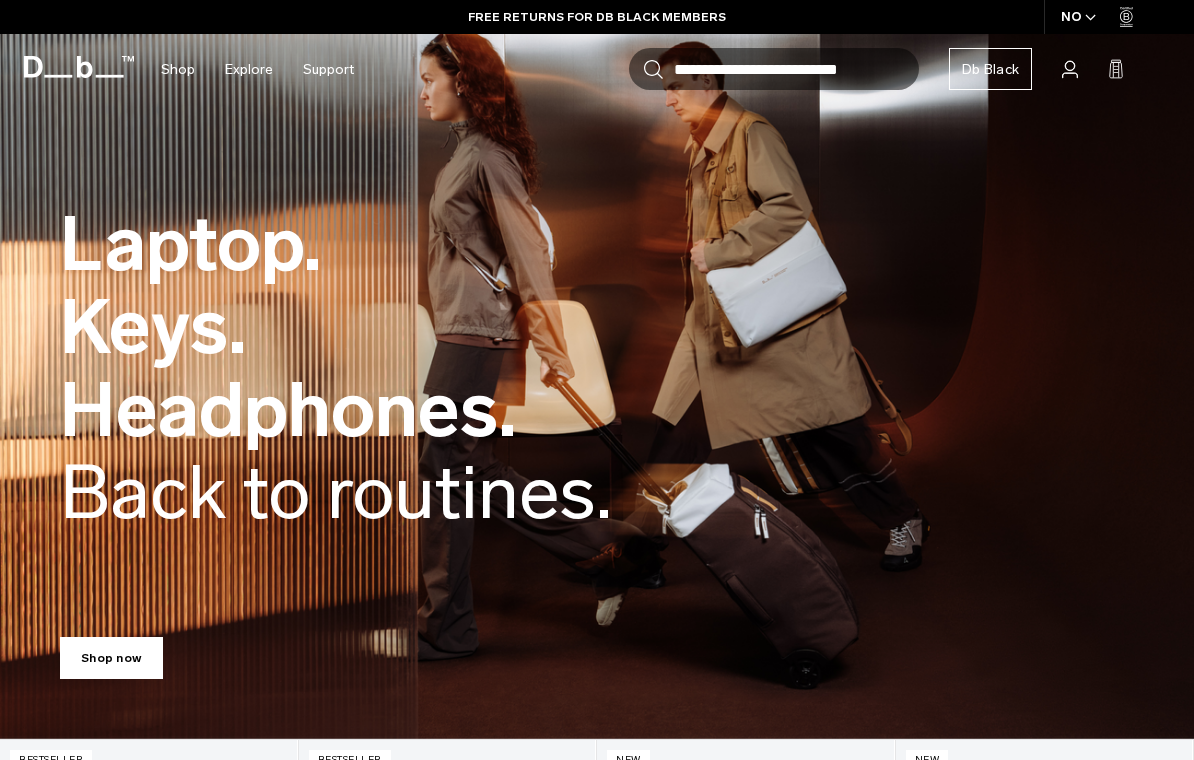 click on "NO" at bounding box center (1079, 17) 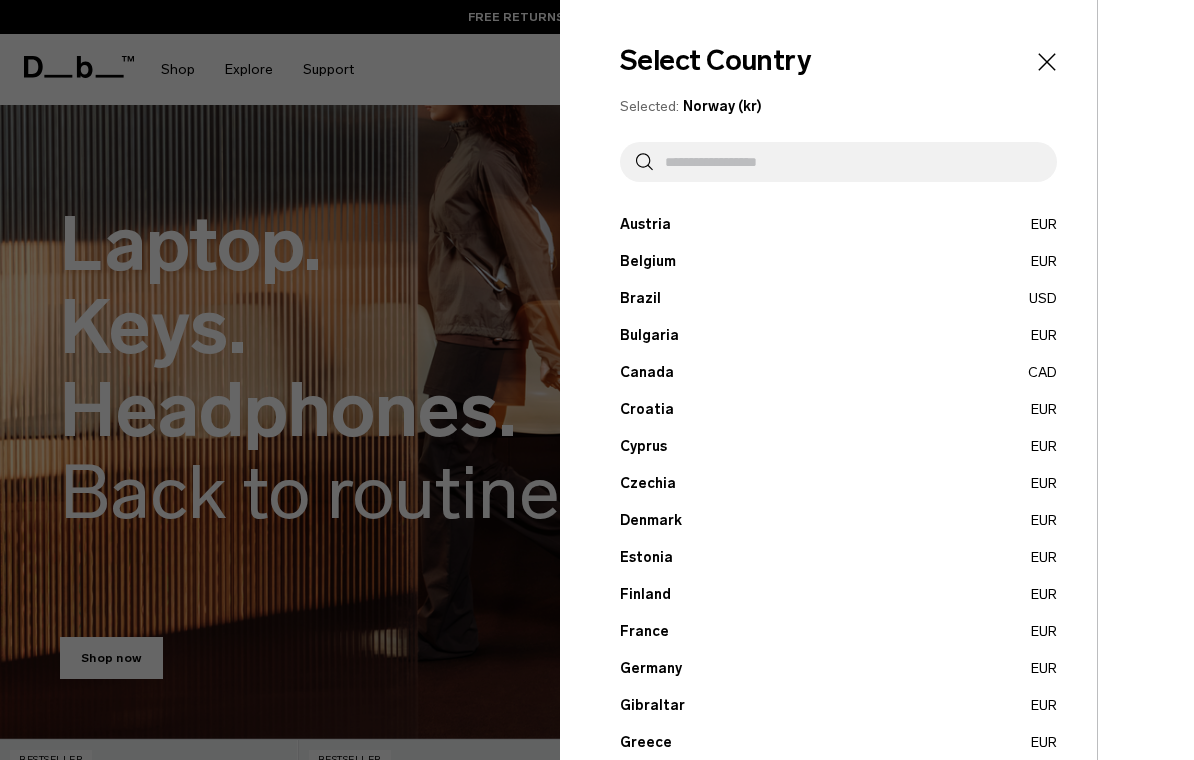 click at bounding box center (847, 162) 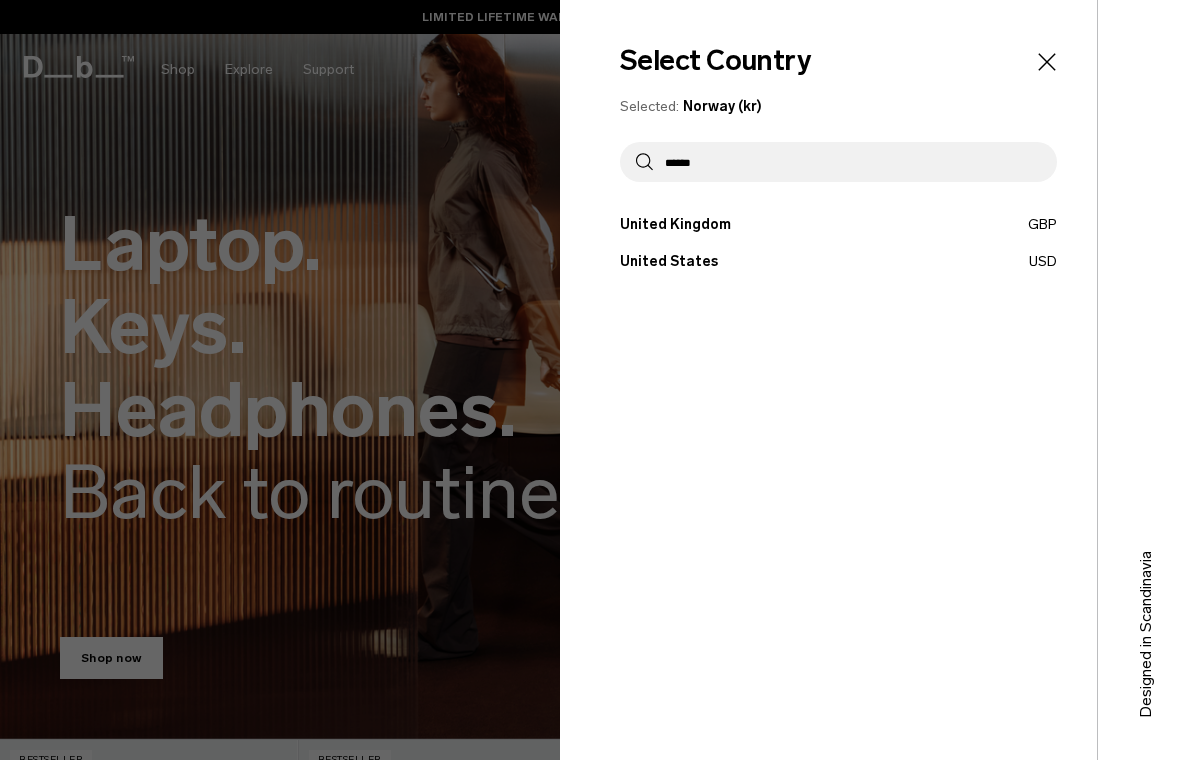 type on "******" 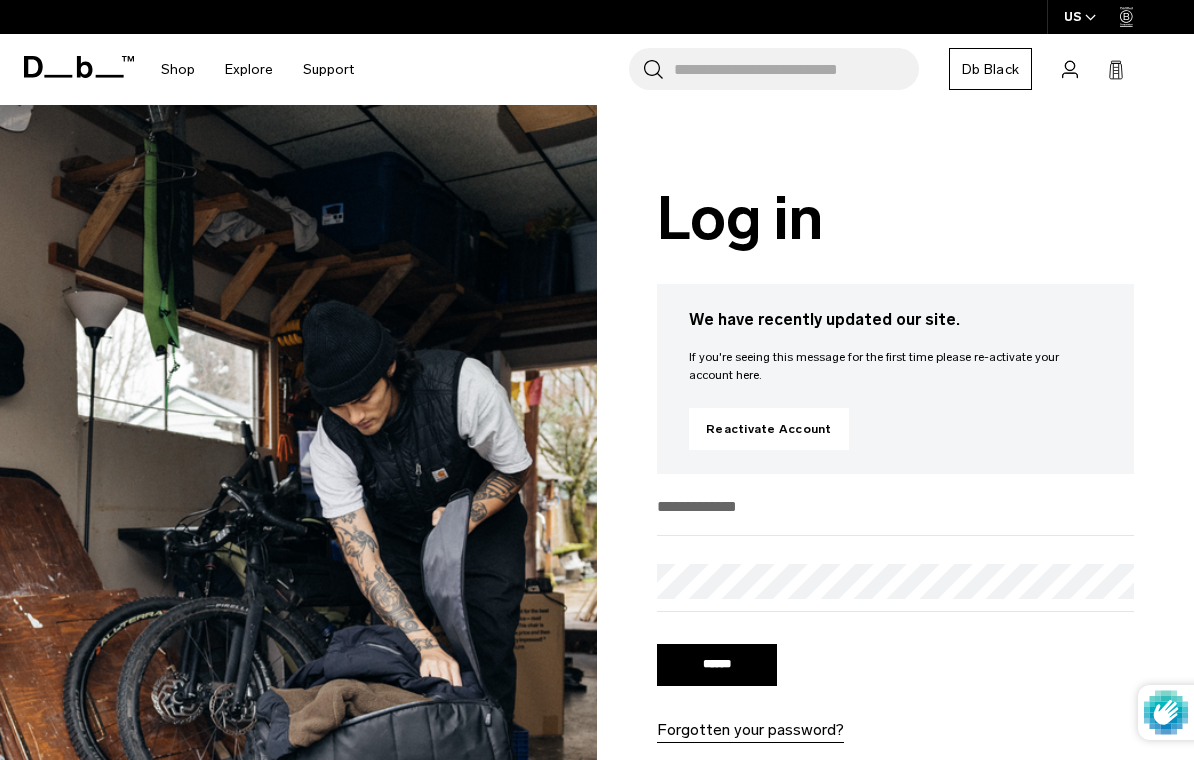 scroll, scrollTop: 310, scrollLeft: 0, axis: vertical 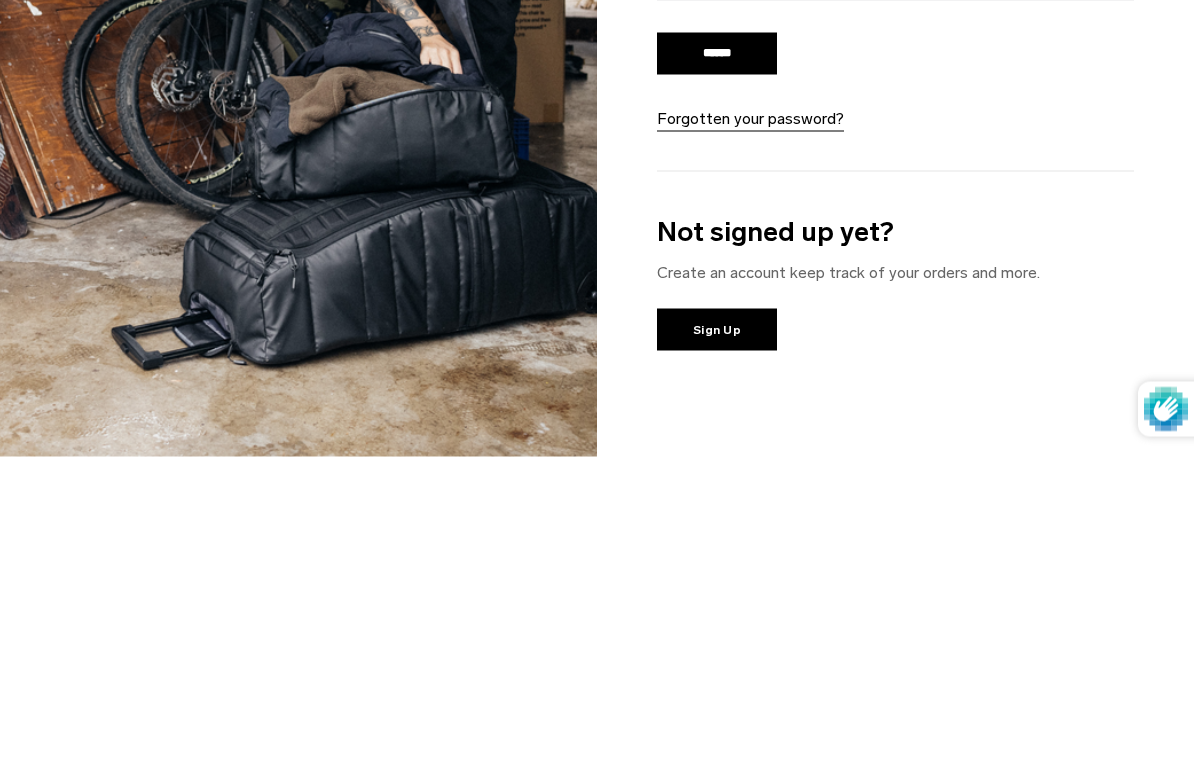 type on "**********" 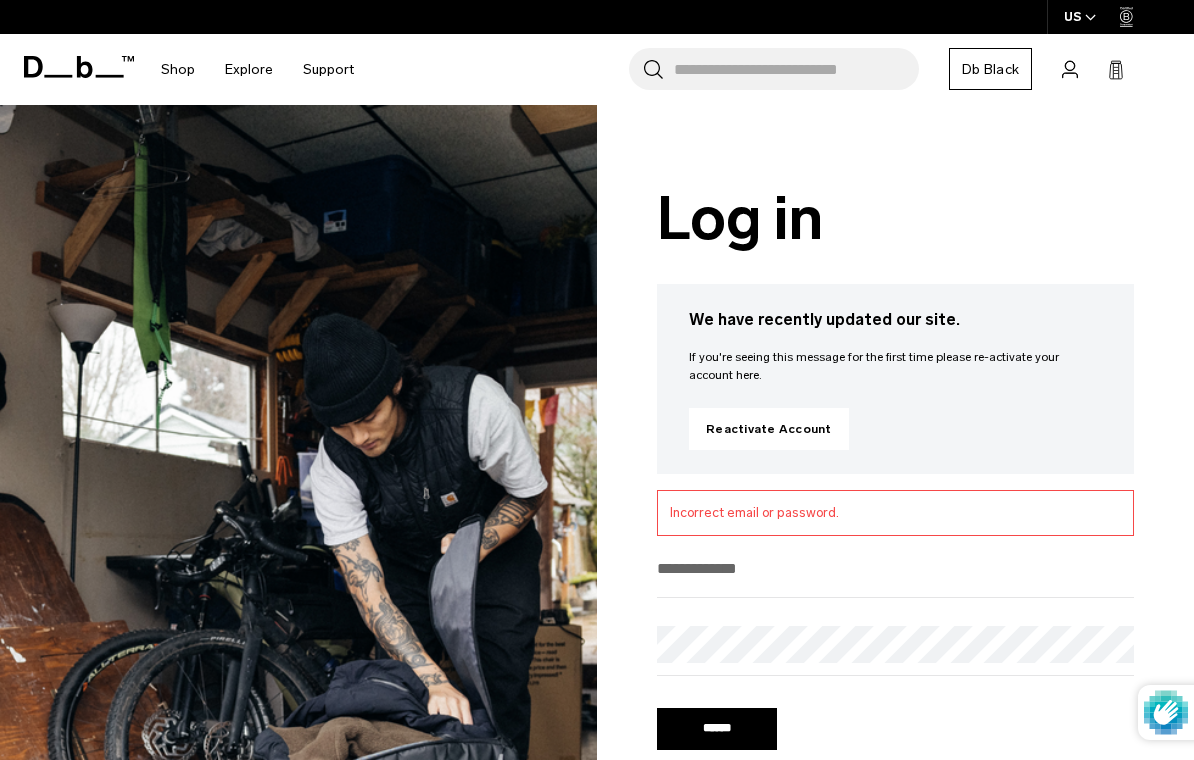 scroll, scrollTop: 65, scrollLeft: 0, axis: vertical 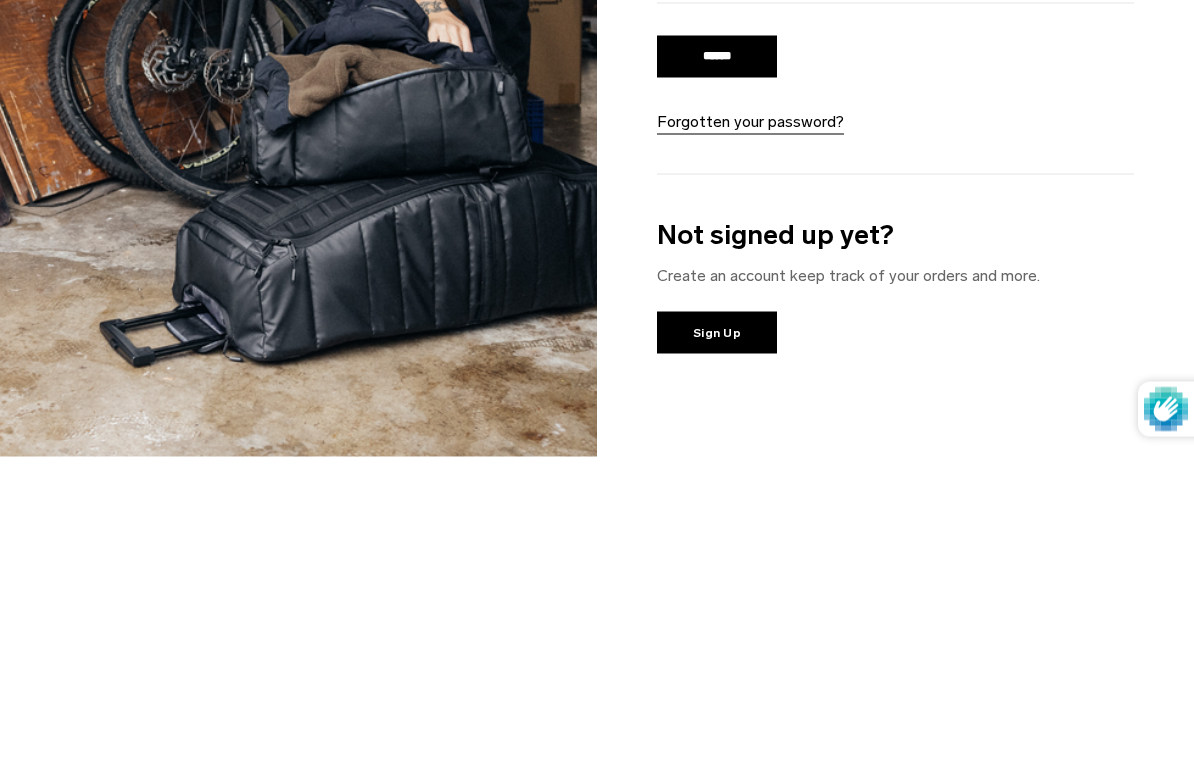 click on "Incorrect email or password.
******
Forgotten your password?" at bounding box center [895, 279] 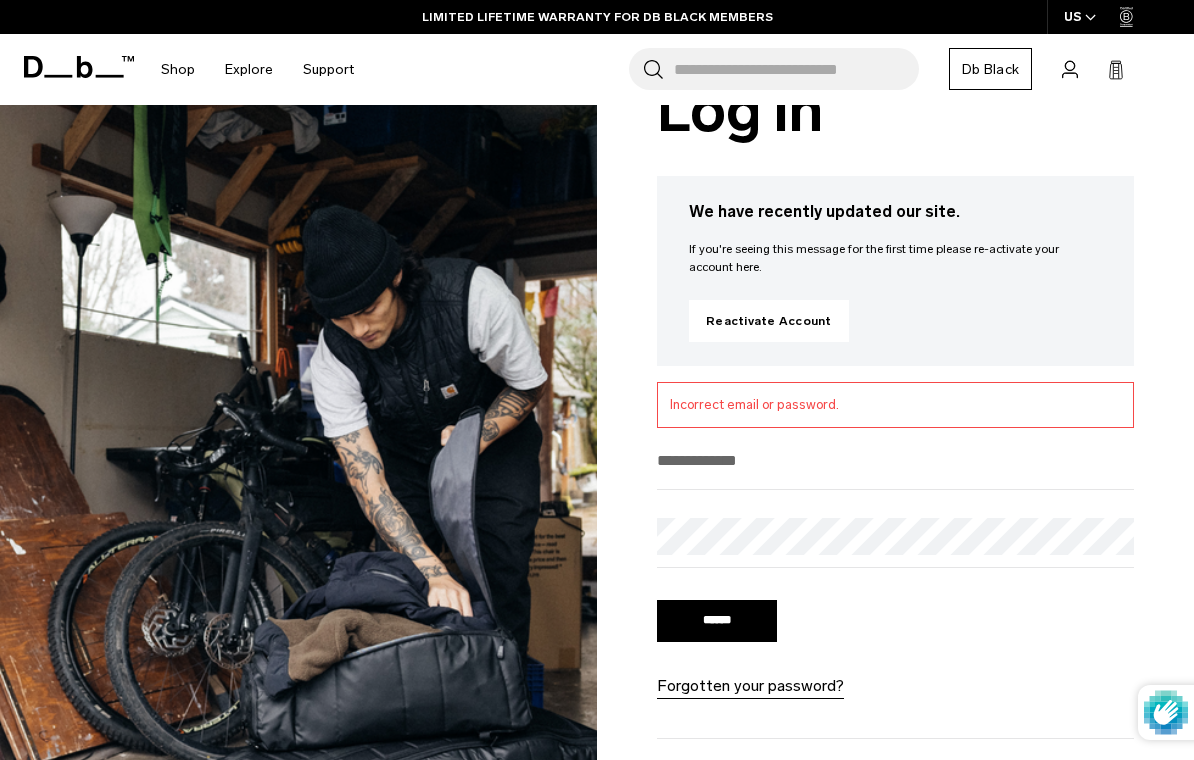 scroll, scrollTop: 113, scrollLeft: 0, axis: vertical 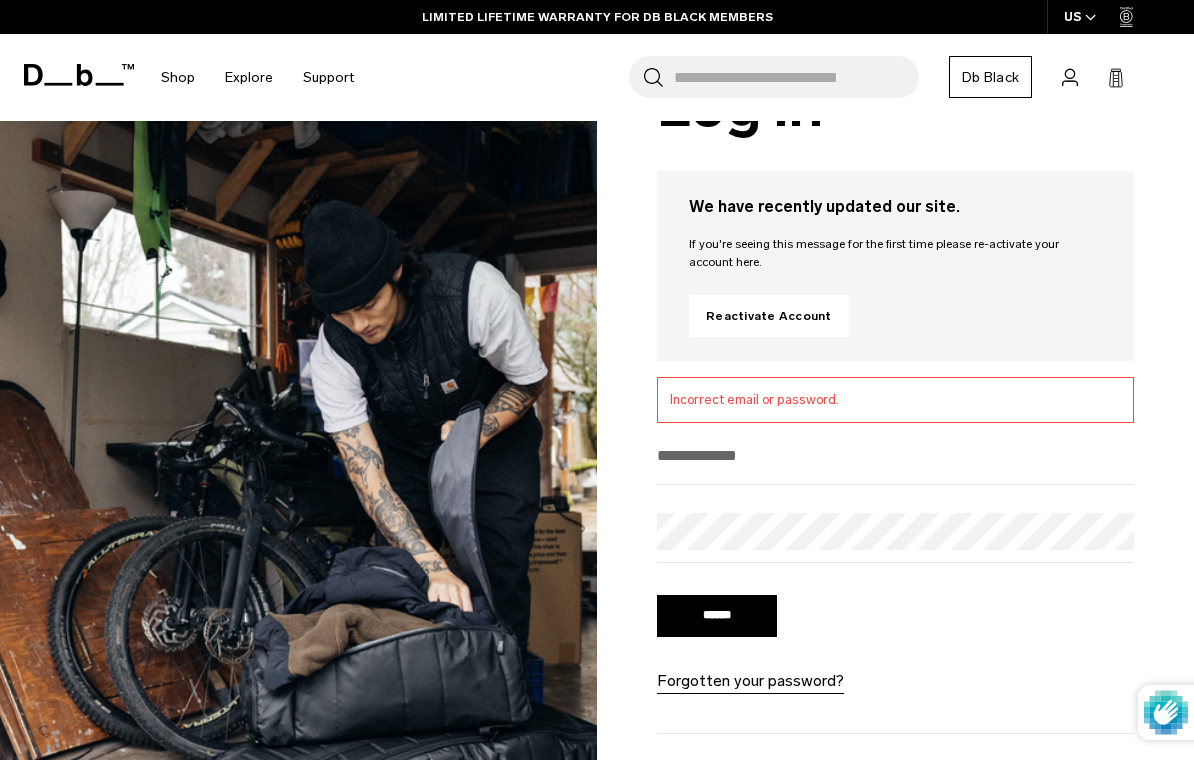 click at bounding box center [895, 455] 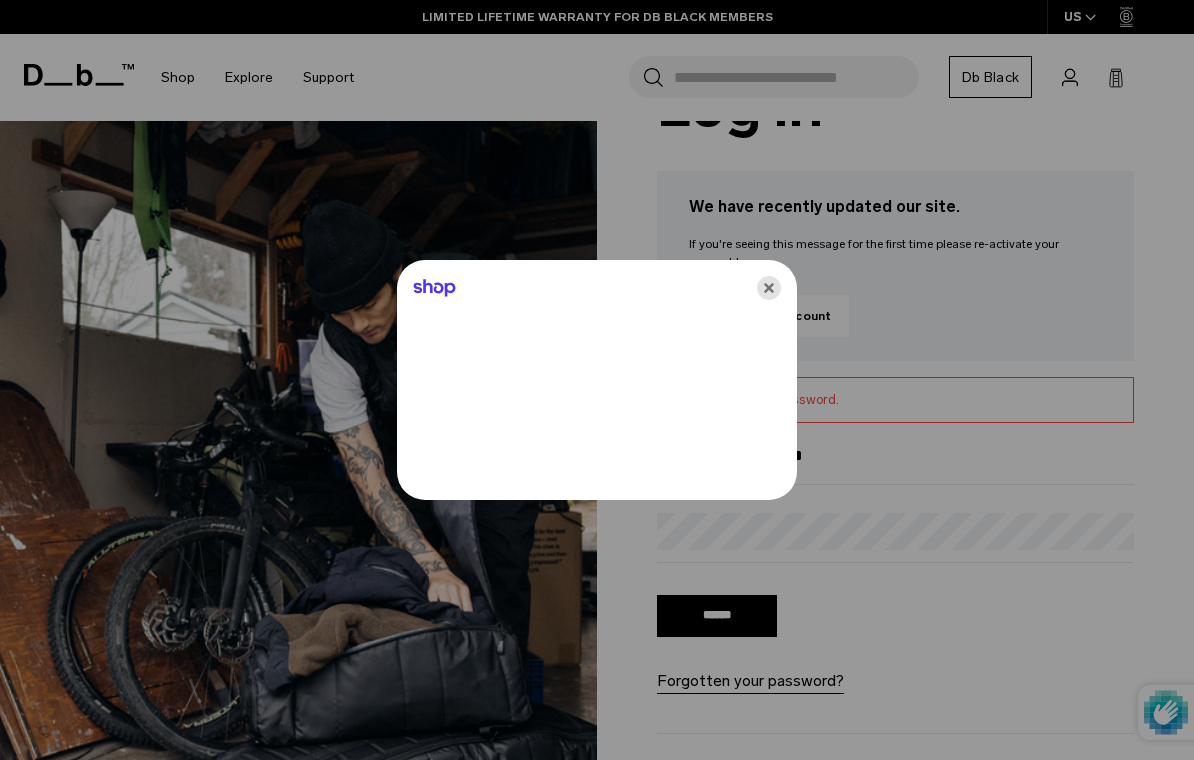 click 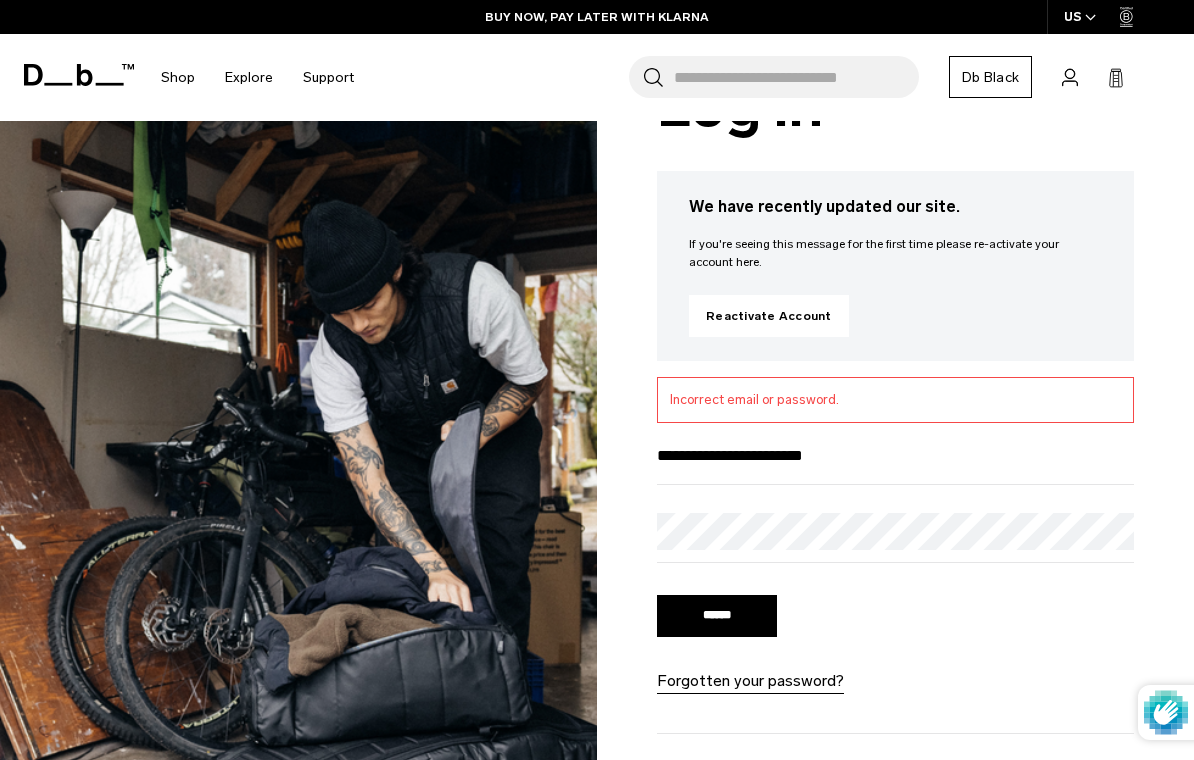 click on "******" at bounding box center [717, 616] 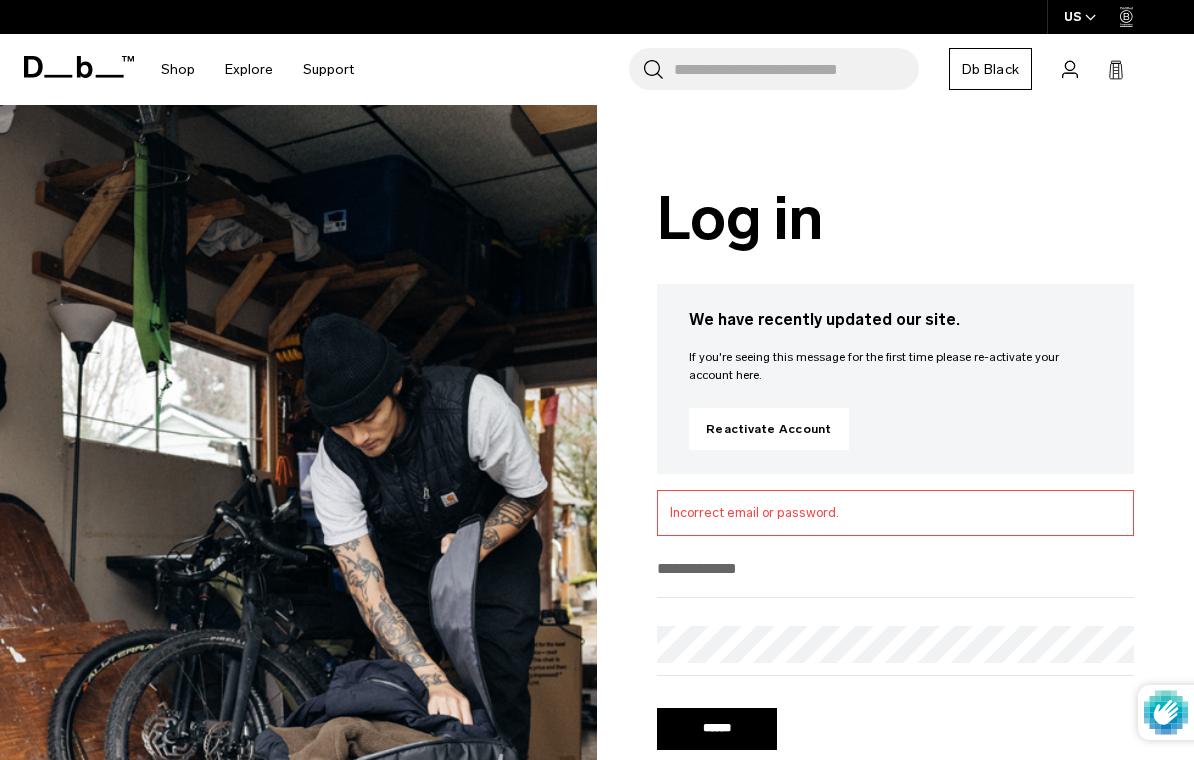 scroll, scrollTop: 0, scrollLeft: 0, axis: both 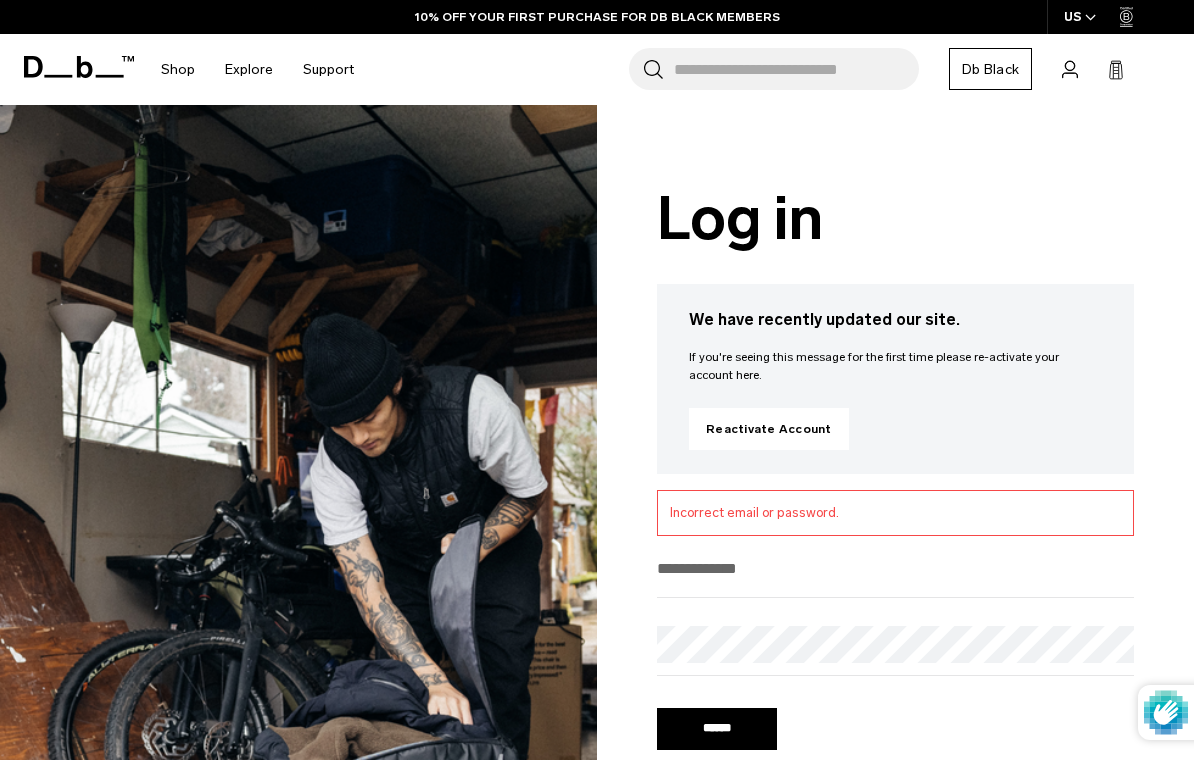 click on "We have recently updated our site.
If you're seeing this message for the first time please re-activate your account here.
Reactivate Account" at bounding box center [895, 379] 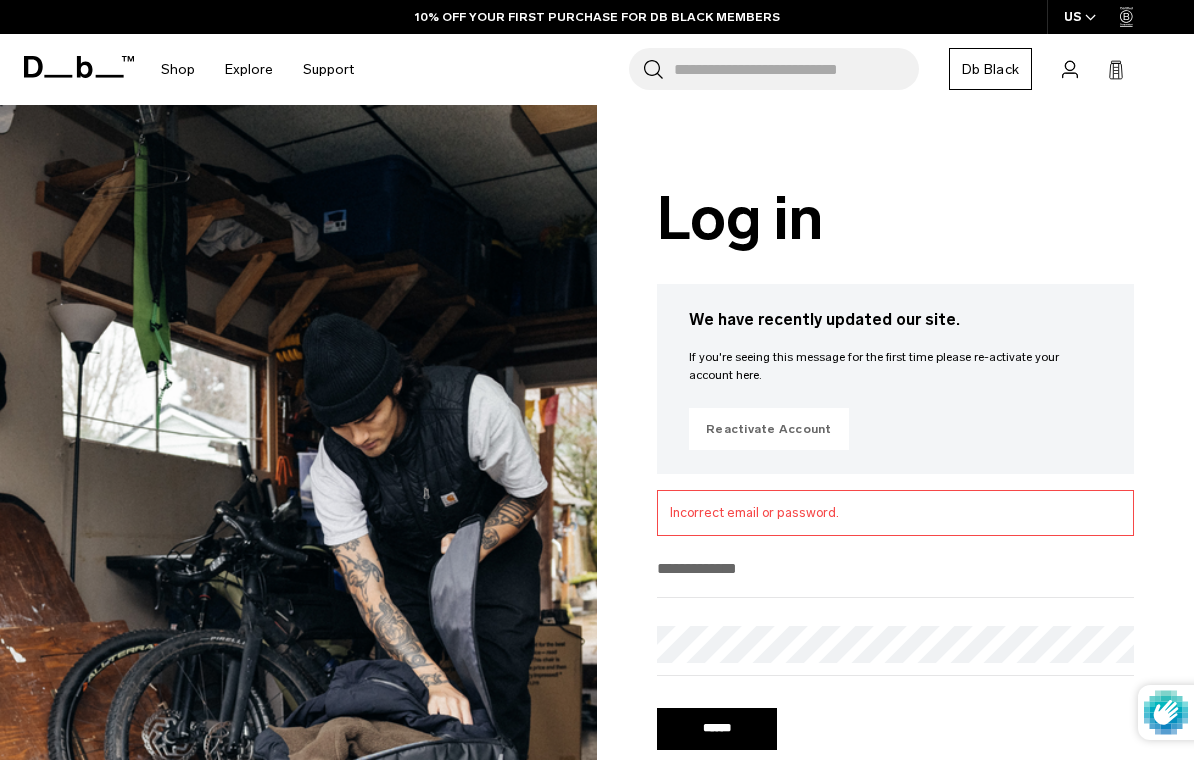 click on "Reactivate Account" at bounding box center [769, 429] 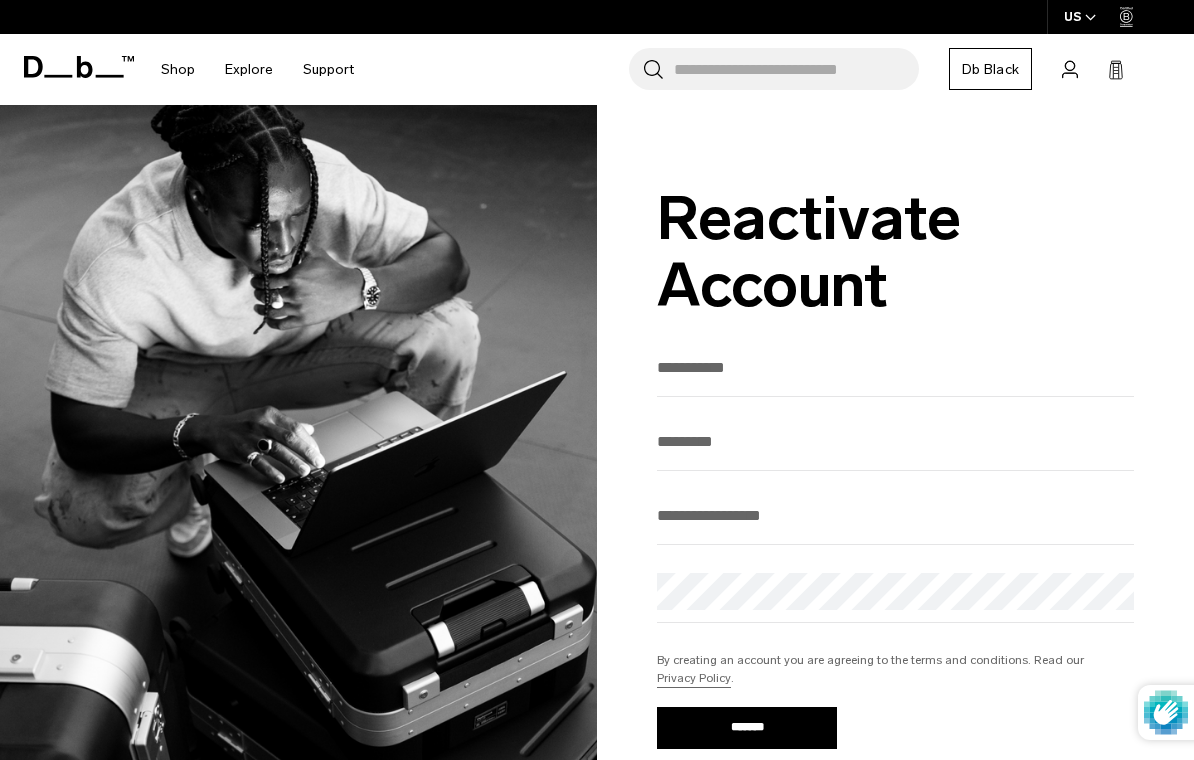scroll, scrollTop: 0, scrollLeft: 0, axis: both 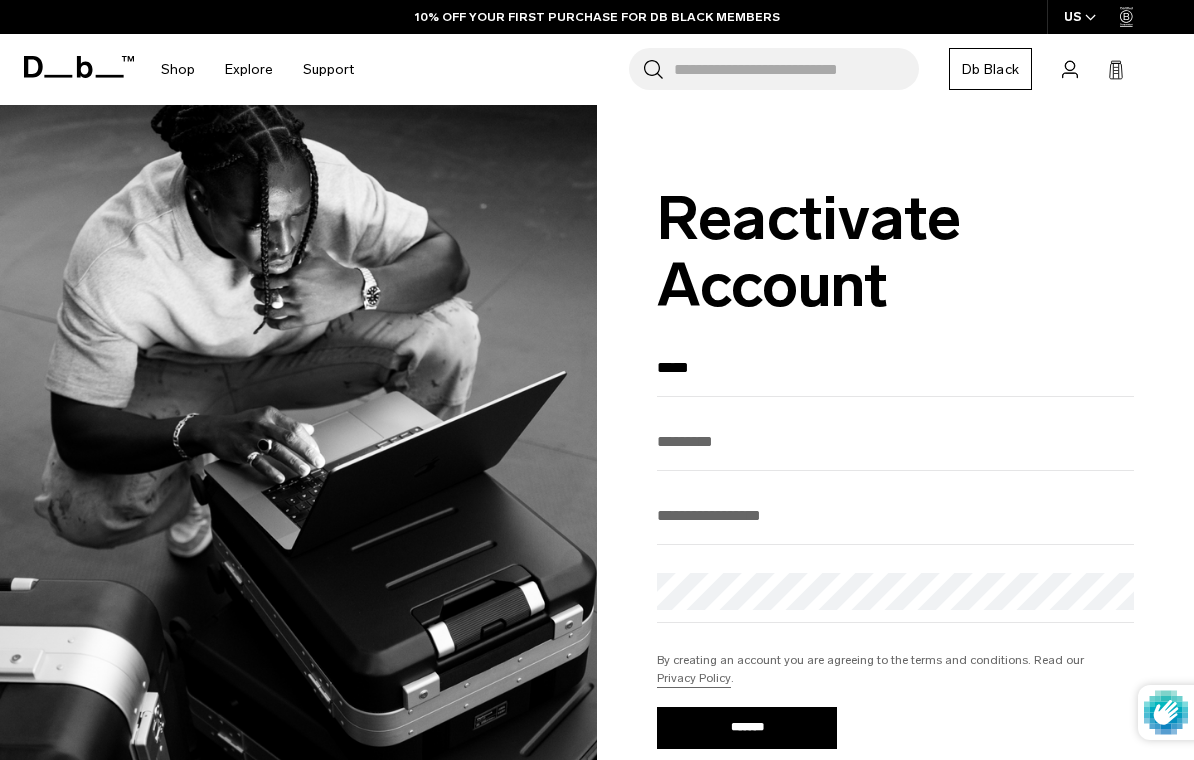 type on "*****" 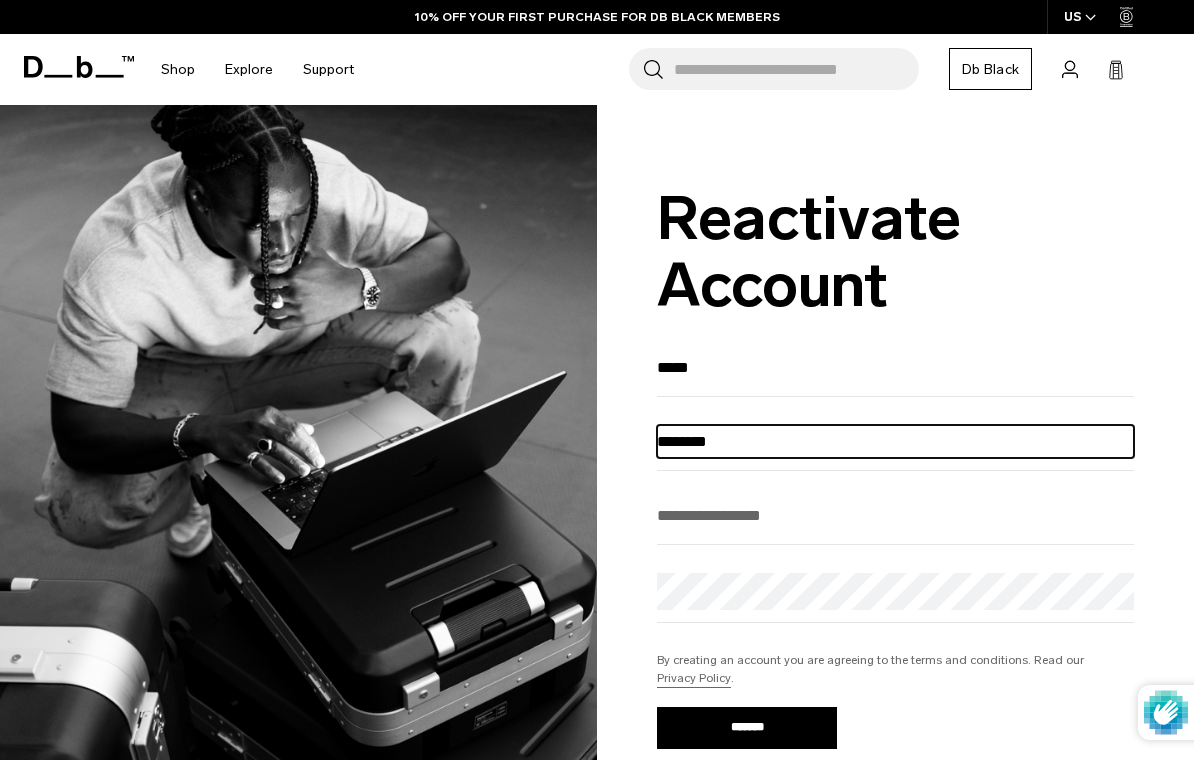 type on "********" 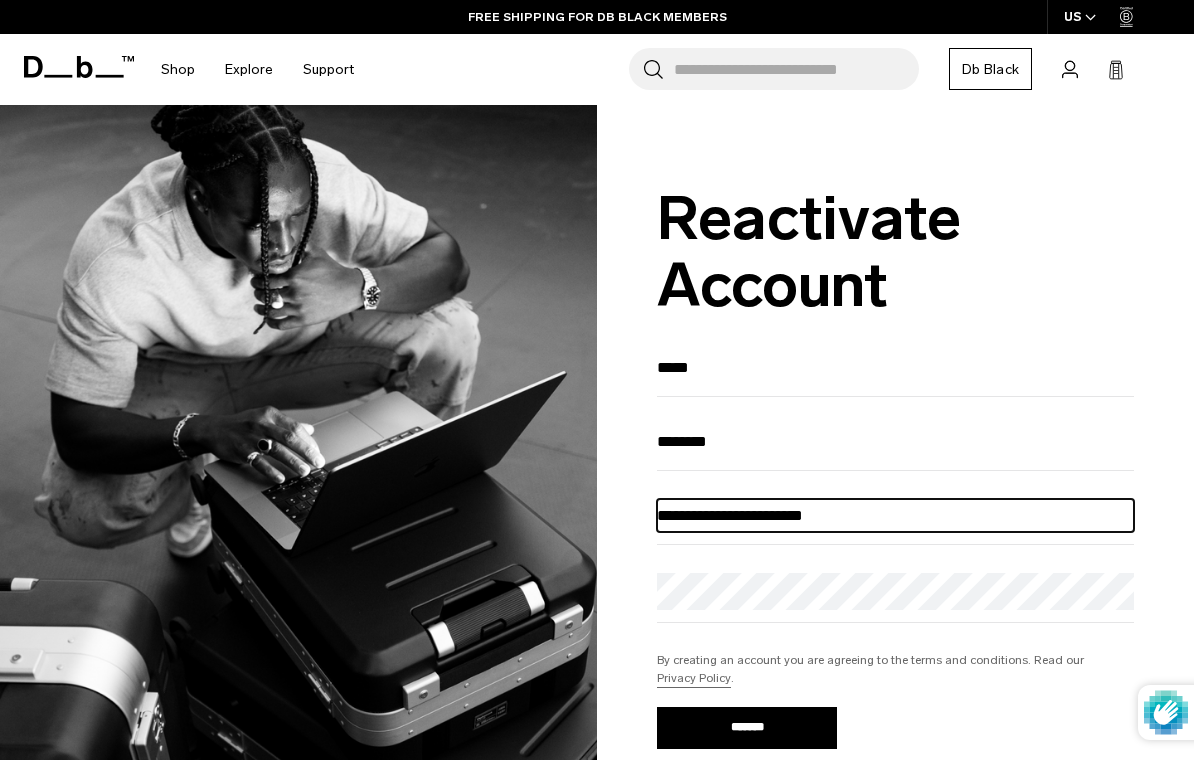 type on "**********" 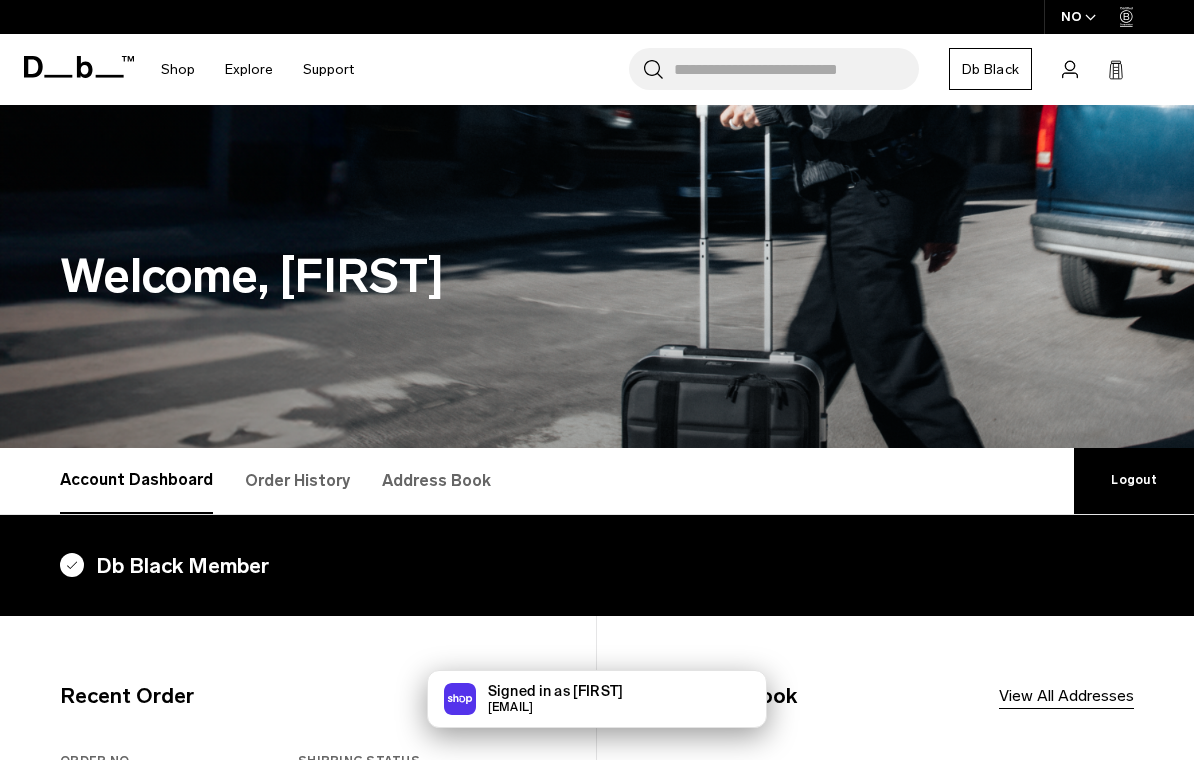 scroll, scrollTop: 0, scrollLeft: 0, axis: both 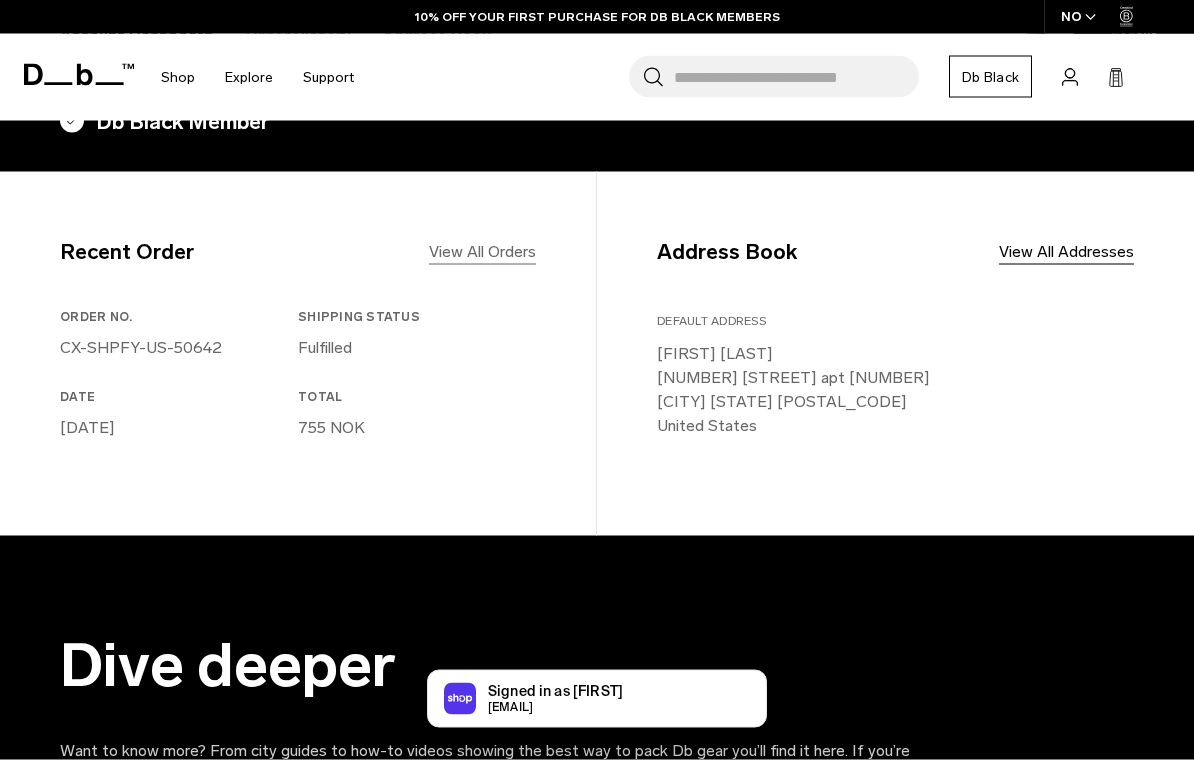 click on "View All Orders" at bounding box center [482, 252] 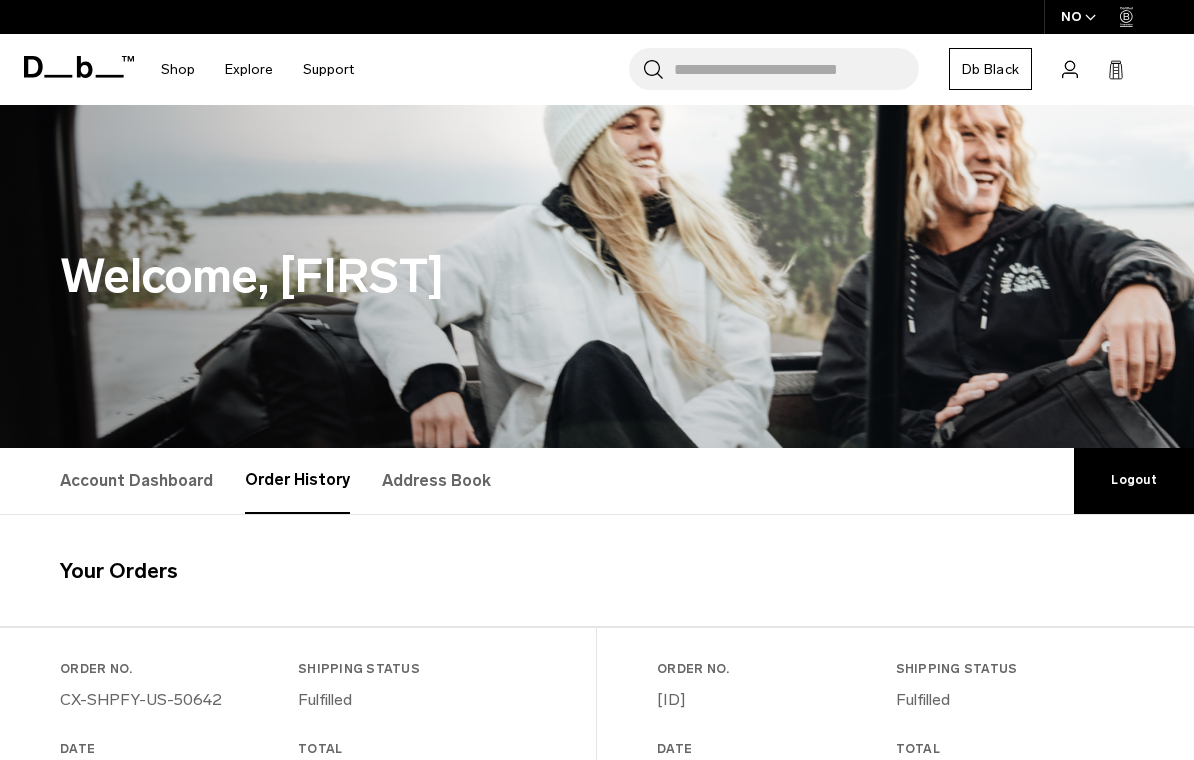scroll, scrollTop: 0, scrollLeft: 0, axis: both 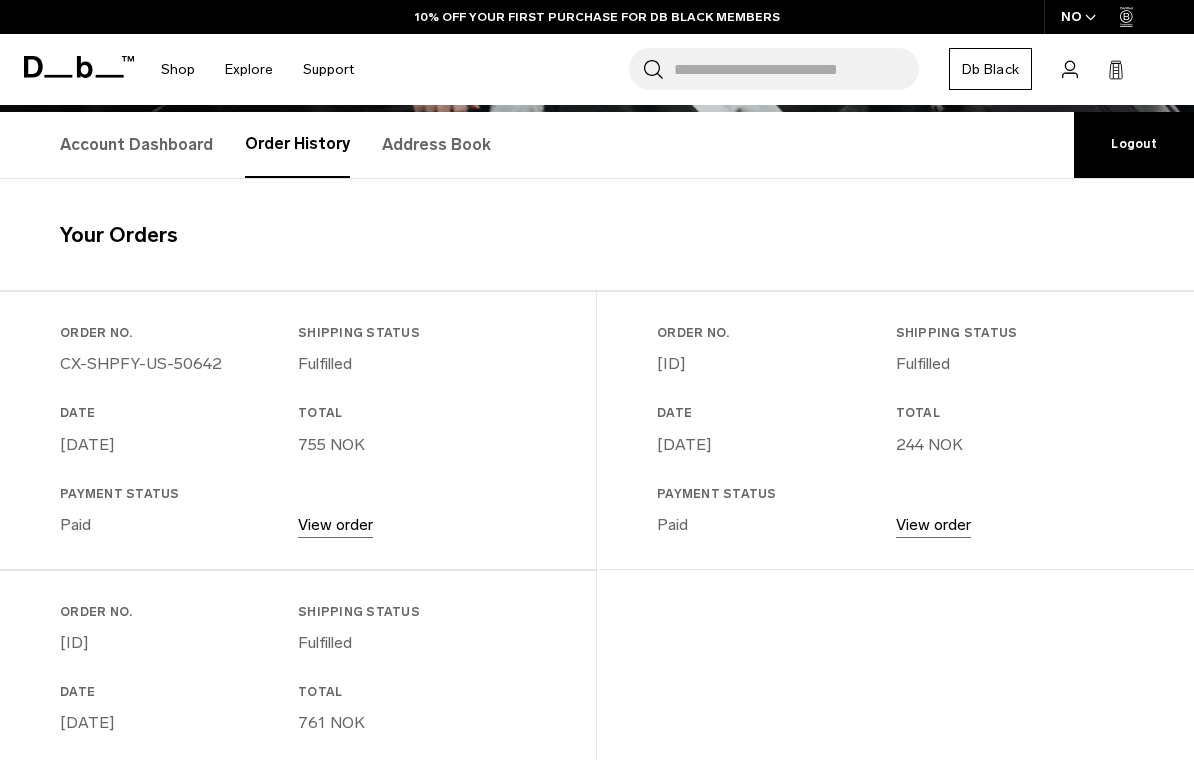 click on "View order" at bounding box center (335, 524) 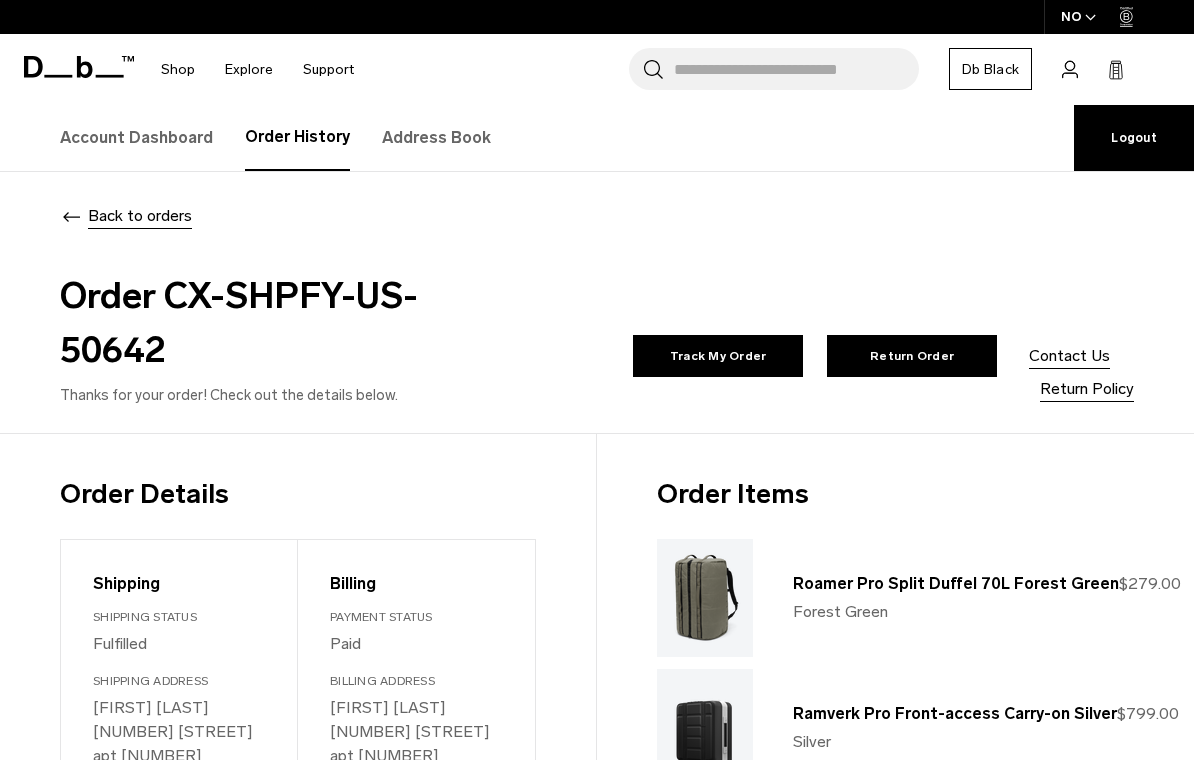 scroll, scrollTop: 0, scrollLeft: 0, axis: both 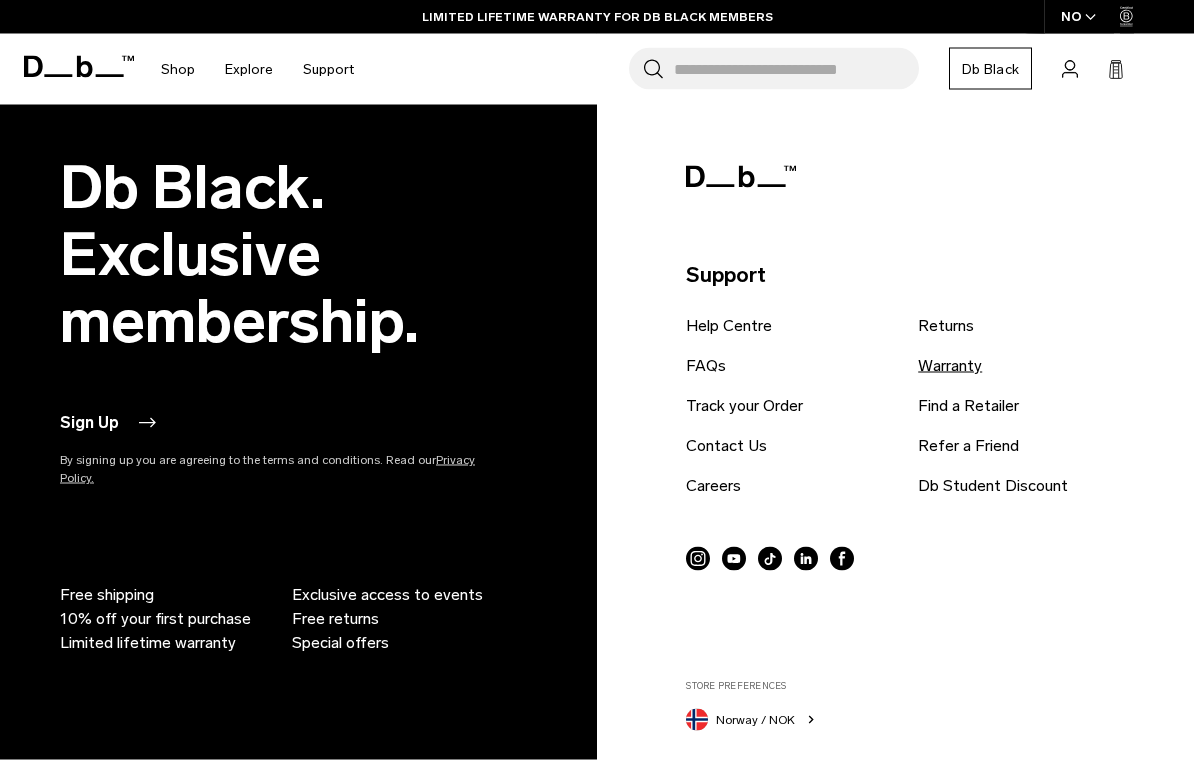 click on "Warranty" at bounding box center [950, 366] 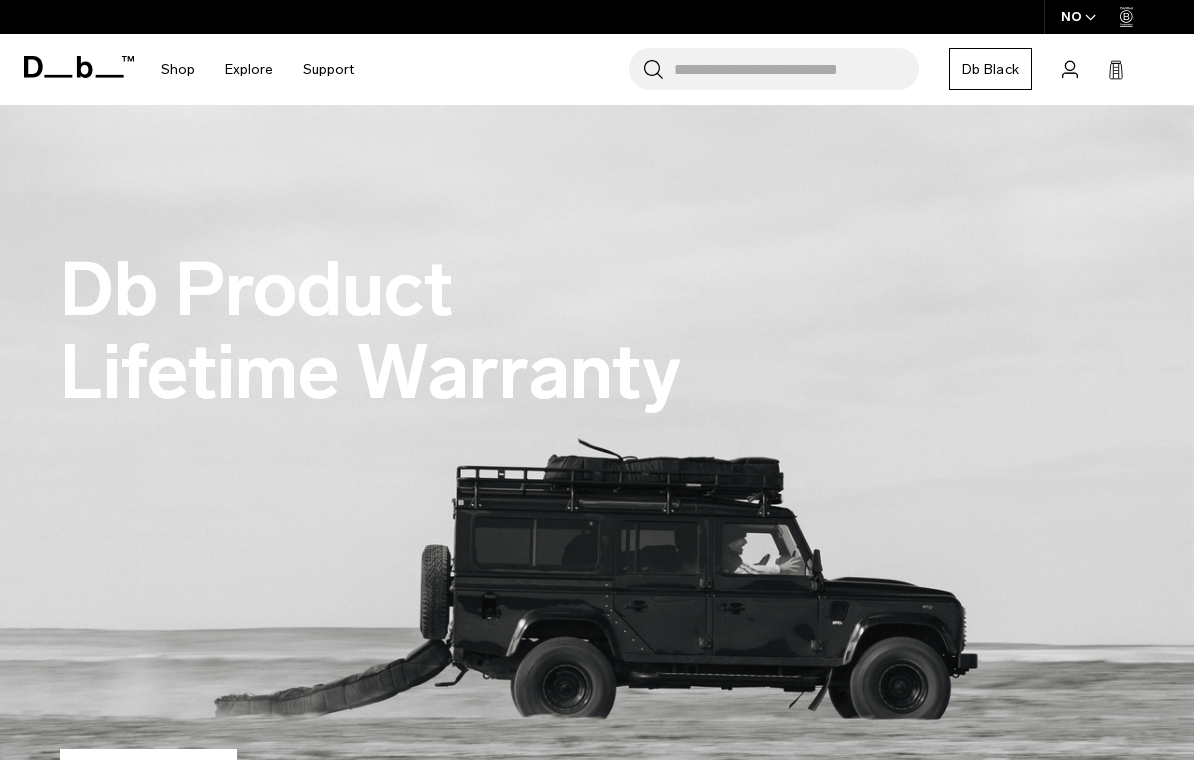 scroll, scrollTop: 0, scrollLeft: 0, axis: both 